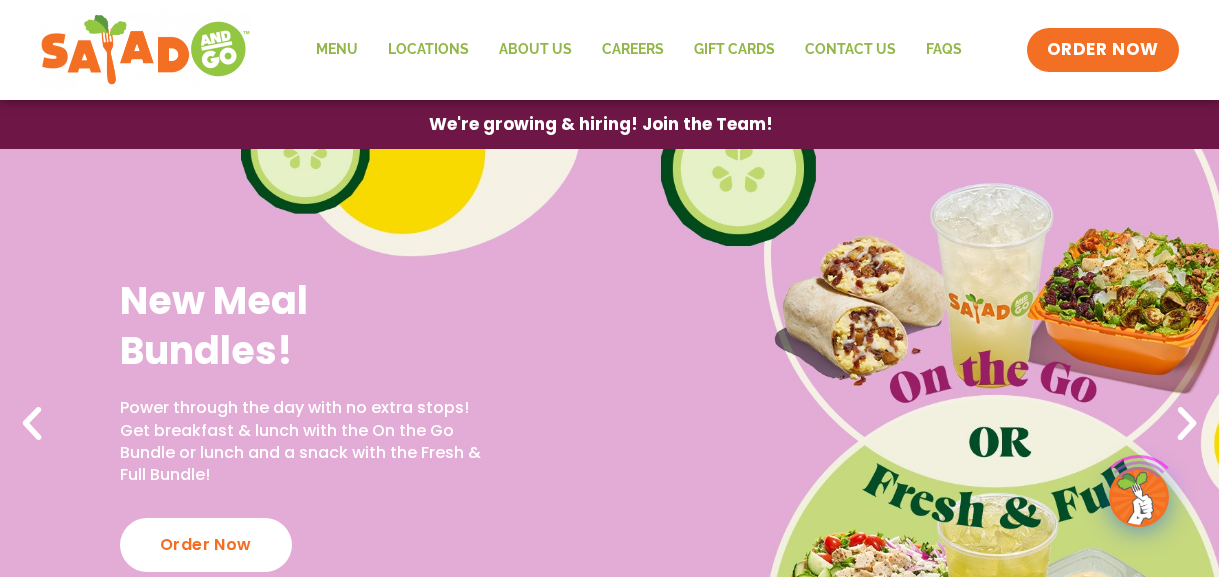 scroll, scrollTop: 0, scrollLeft: 0, axis: both 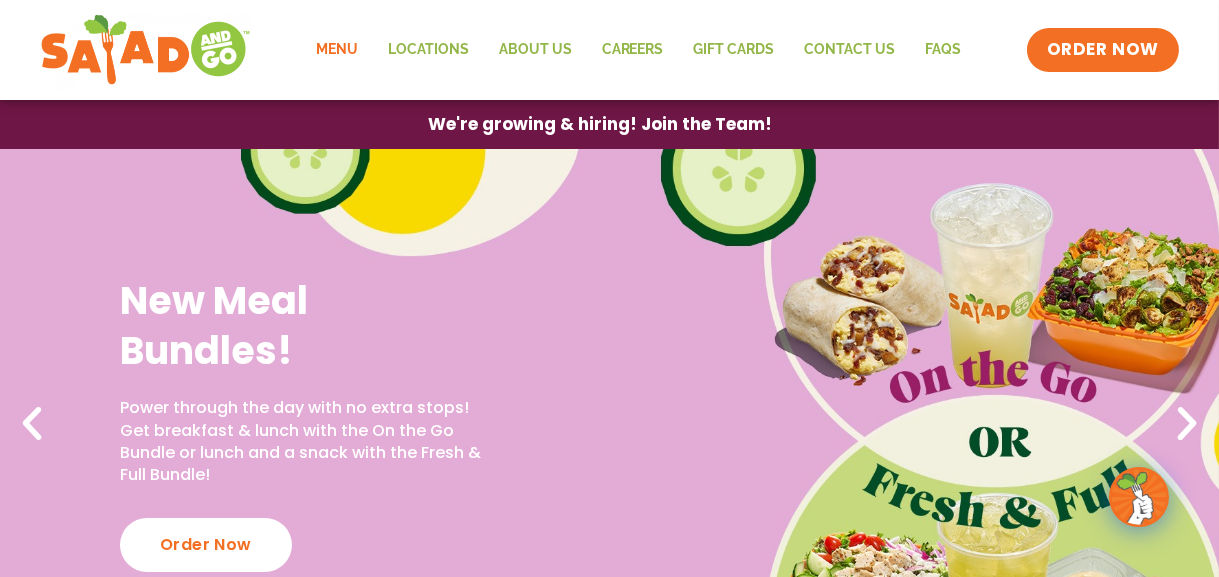 click on "Menu" 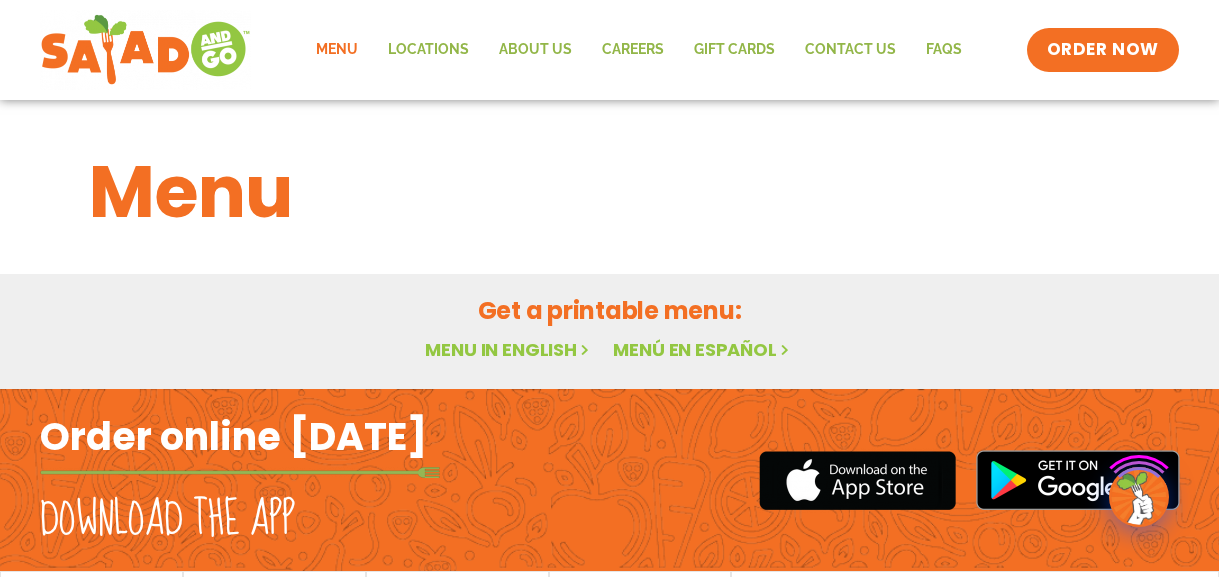 scroll, scrollTop: 0, scrollLeft: 0, axis: both 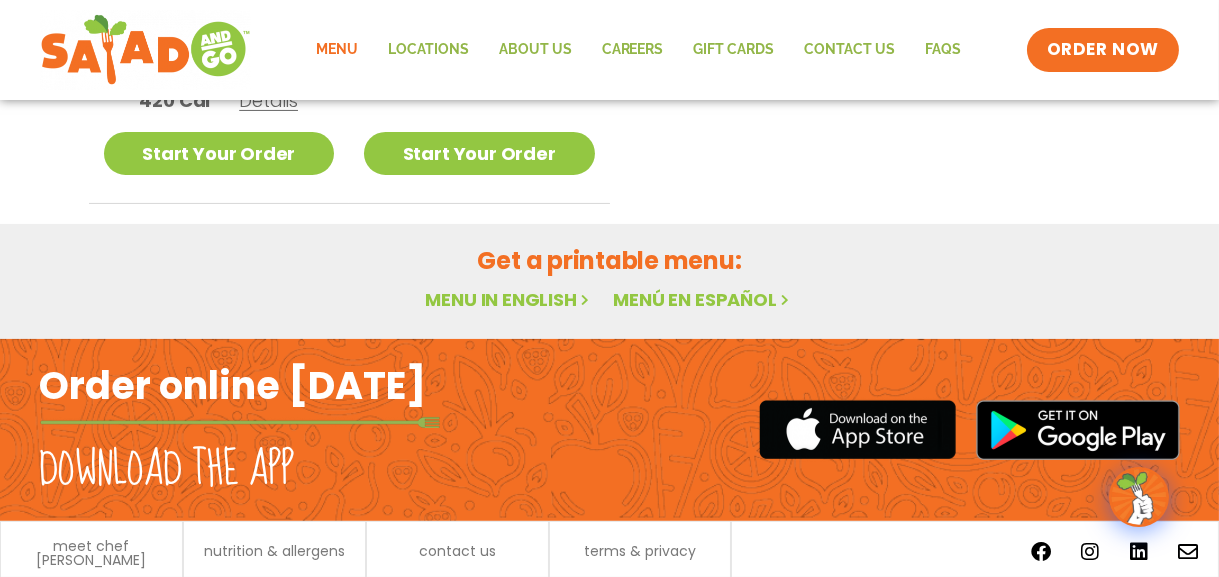 click on "Menu in English" at bounding box center (509, 299) 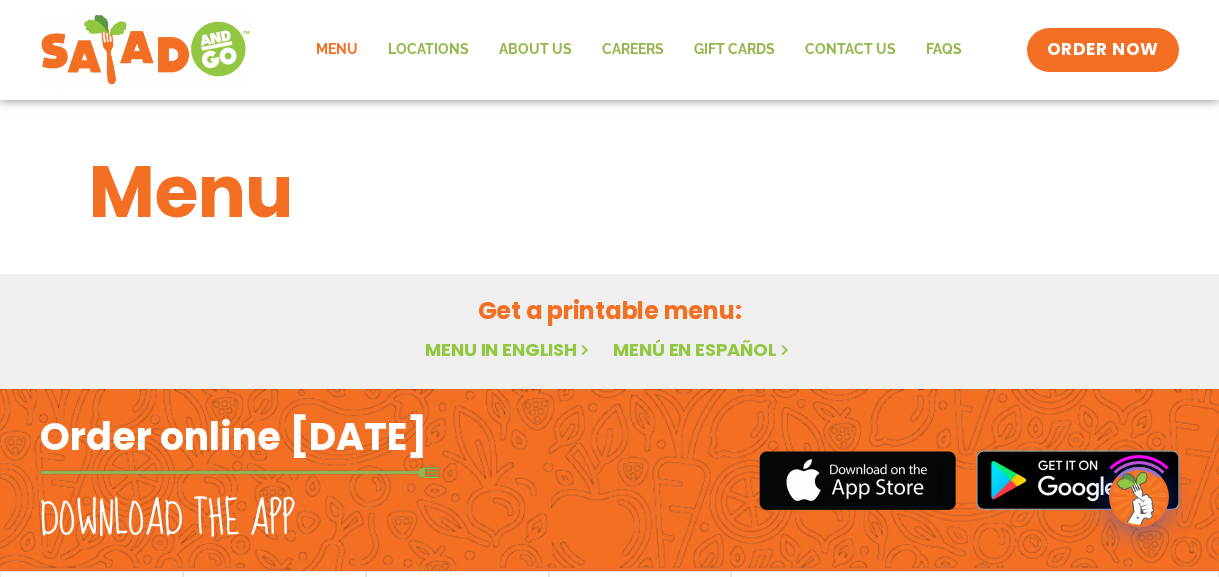 scroll, scrollTop: 0, scrollLeft: 0, axis: both 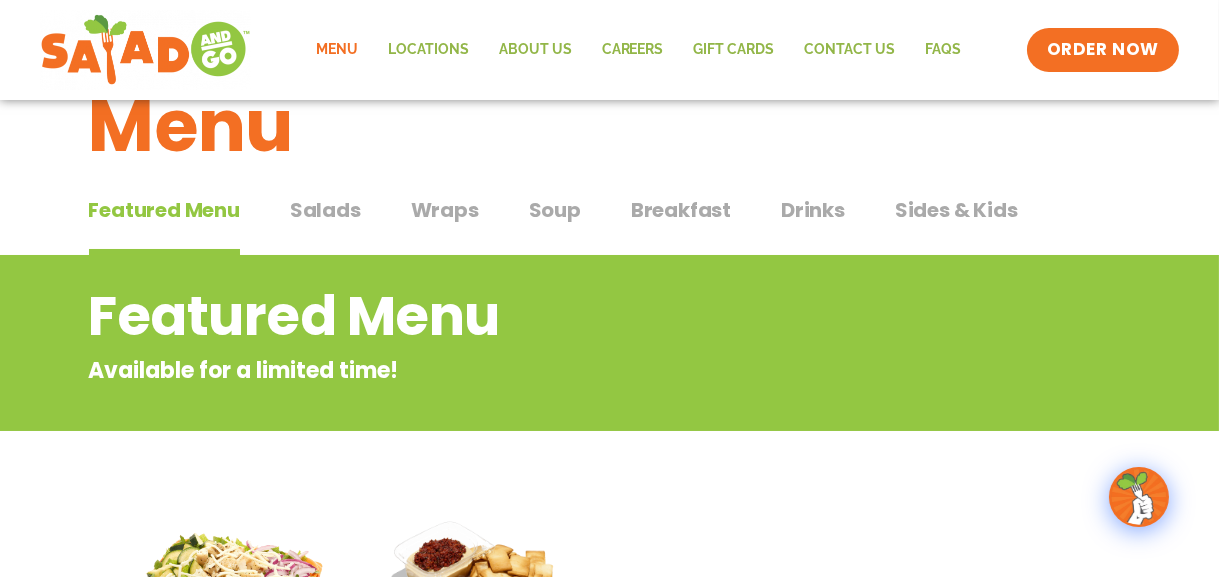 click on "Wraps" at bounding box center [445, 210] 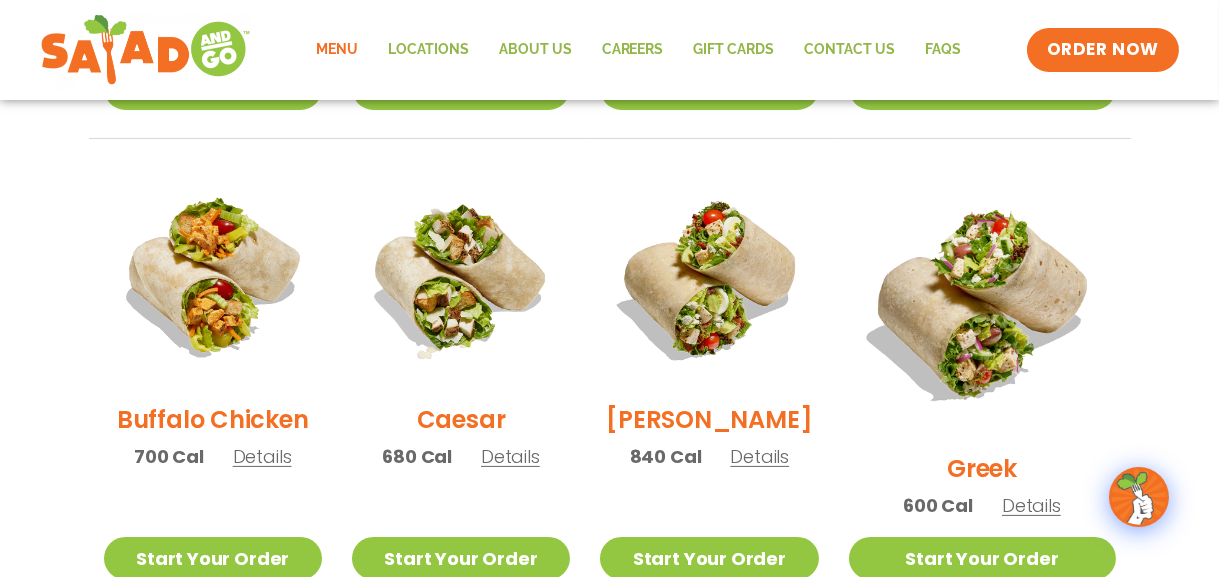 scroll, scrollTop: 966, scrollLeft: 0, axis: vertical 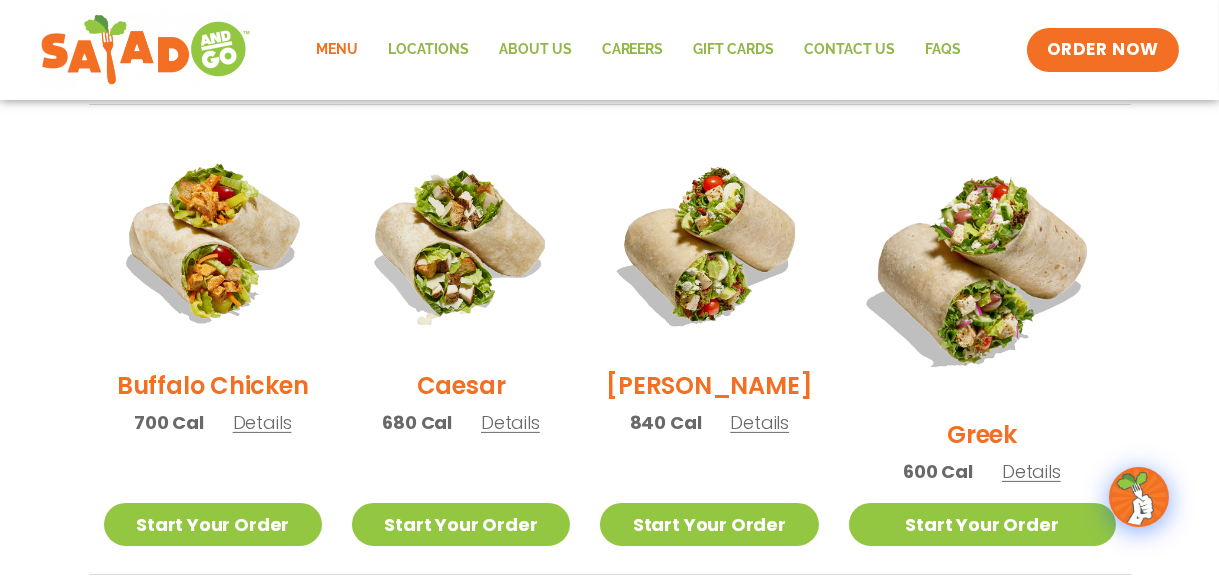 click on "Caesar" at bounding box center [461, 385] 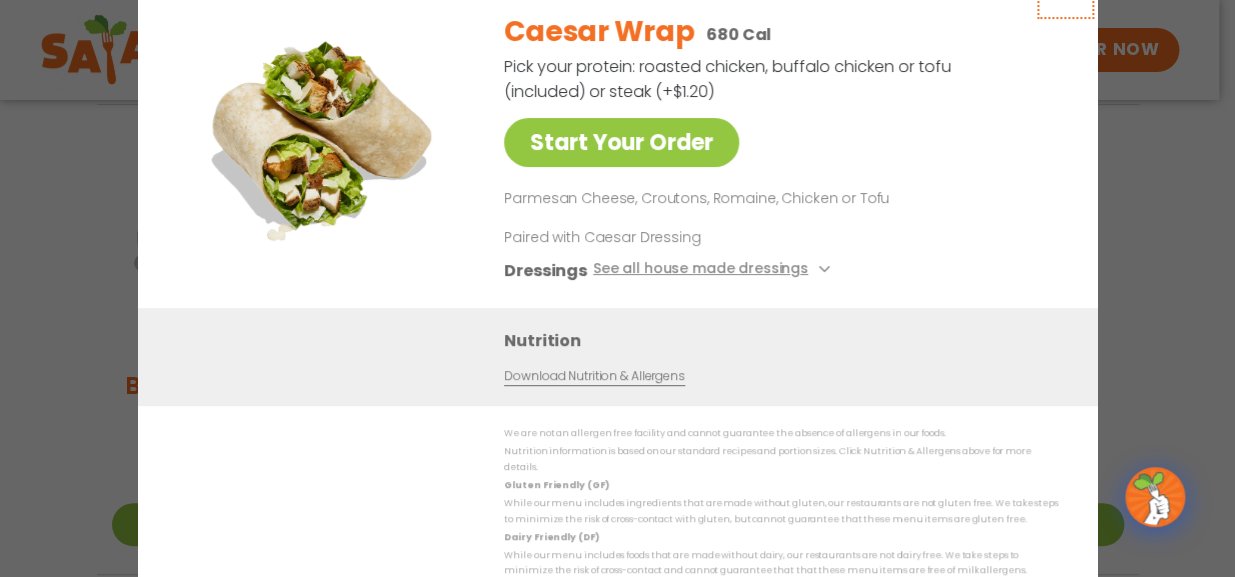 click at bounding box center [1064, -11] 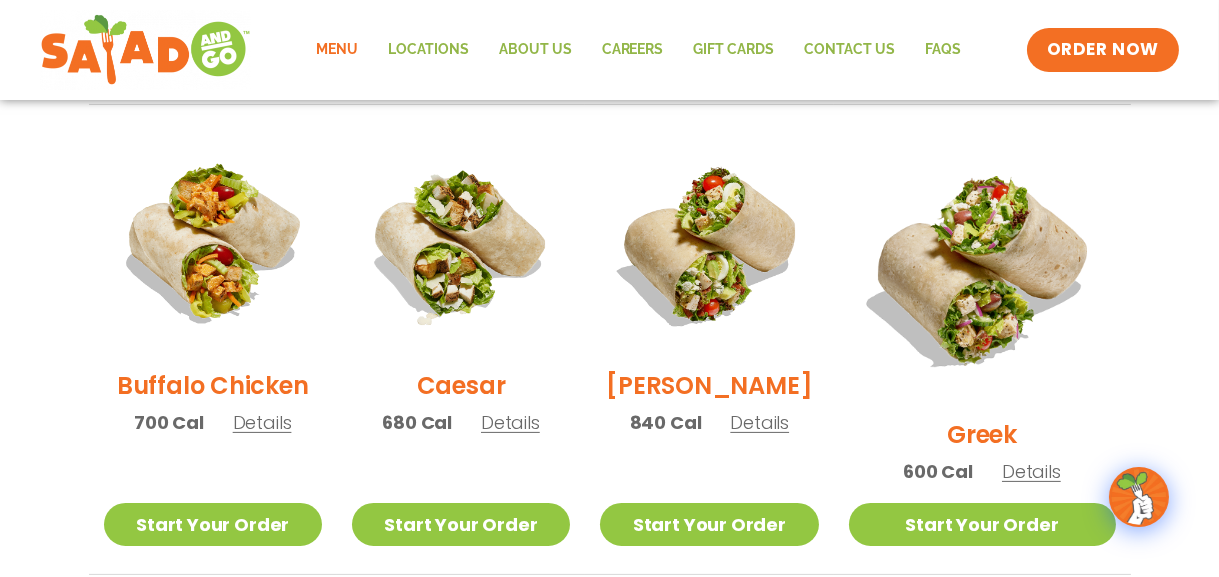 click on "Buffalo Chicken" at bounding box center [212, 385] 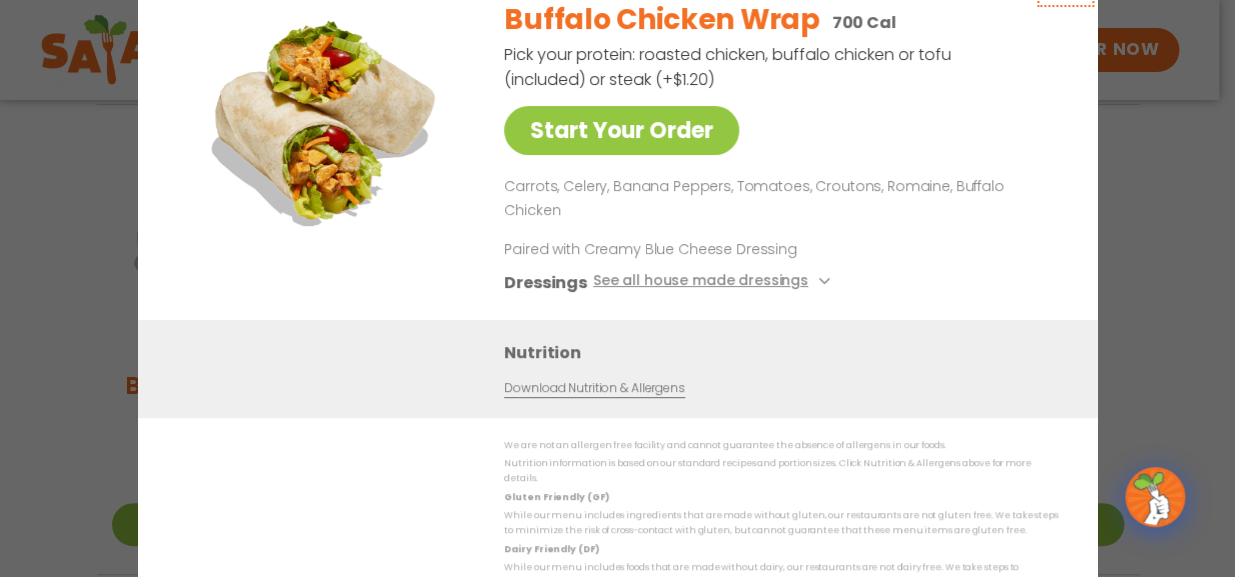 click at bounding box center (1064, -23) 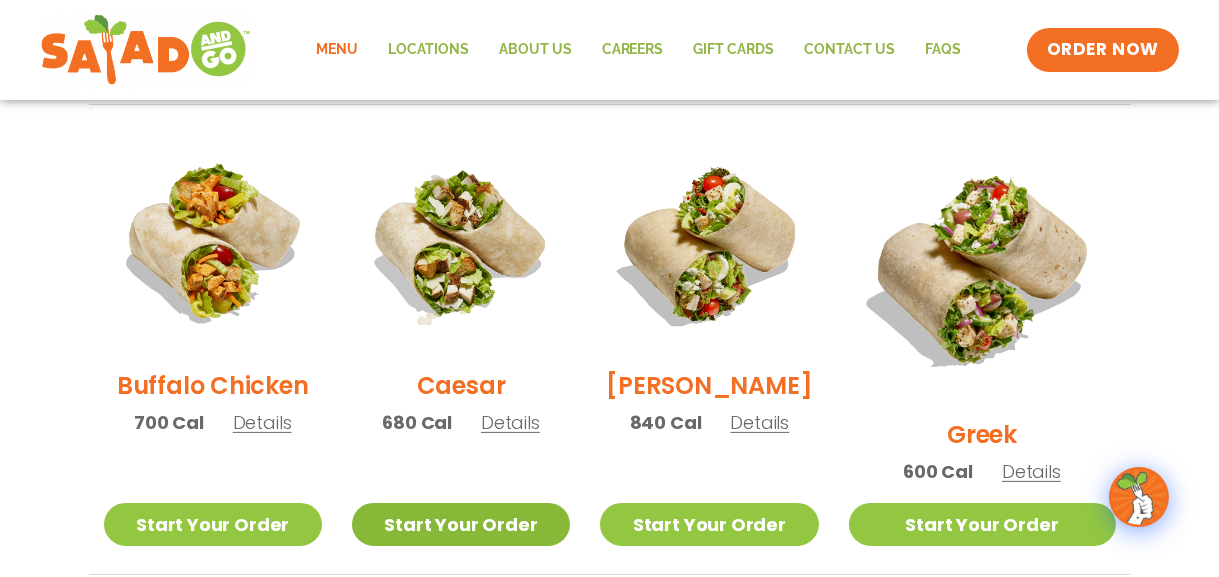 click on "Start Your Order" at bounding box center (461, 524) 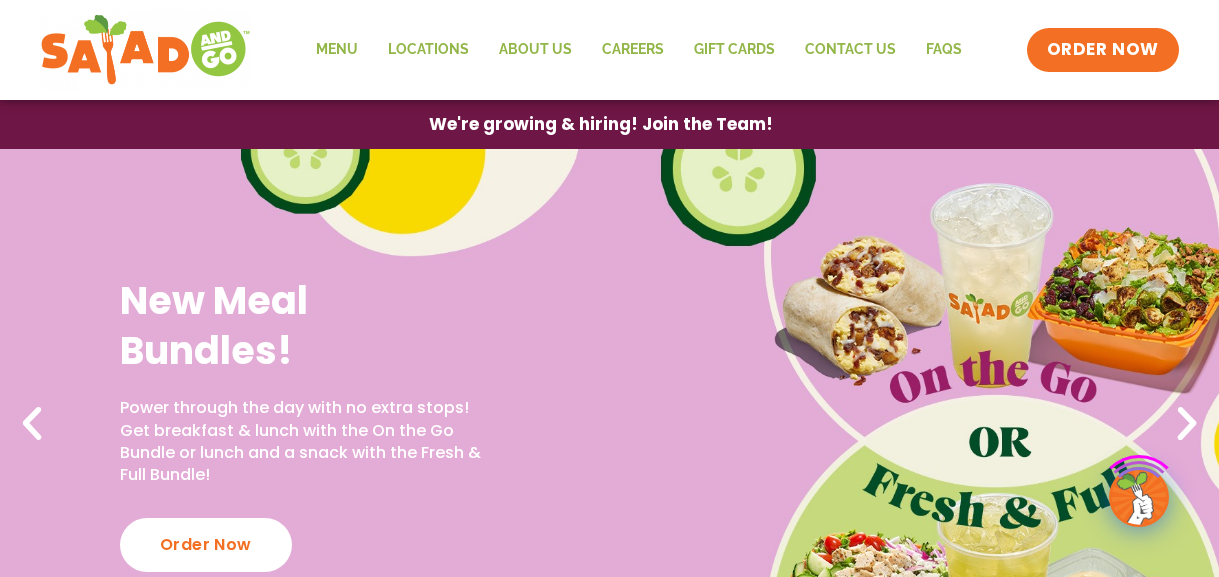 scroll, scrollTop: 81, scrollLeft: 0, axis: vertical 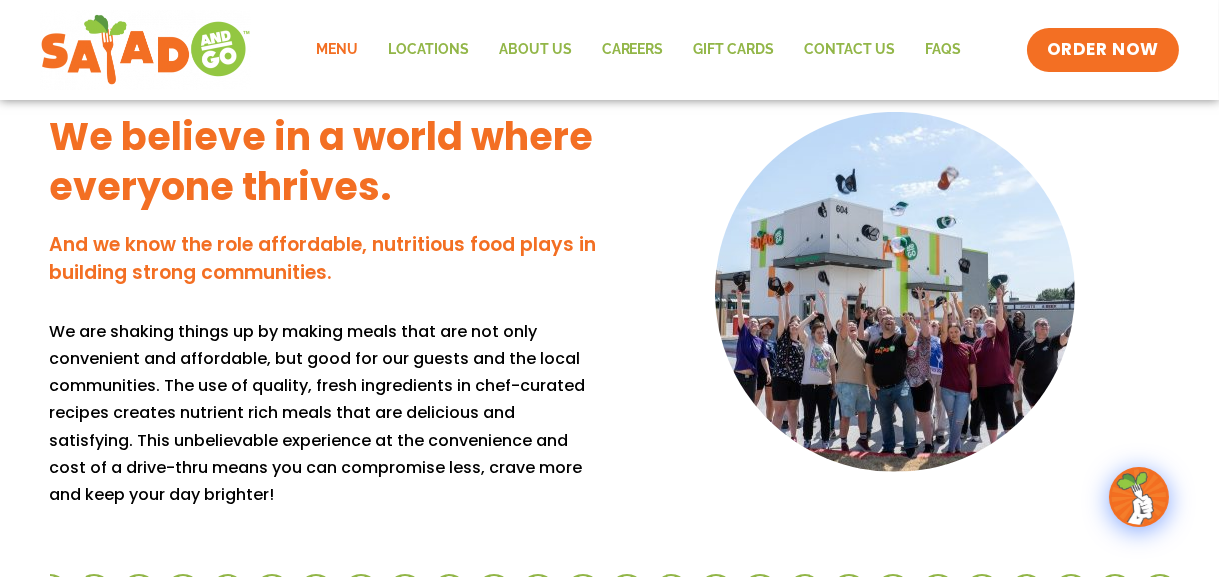 click on "Menu" 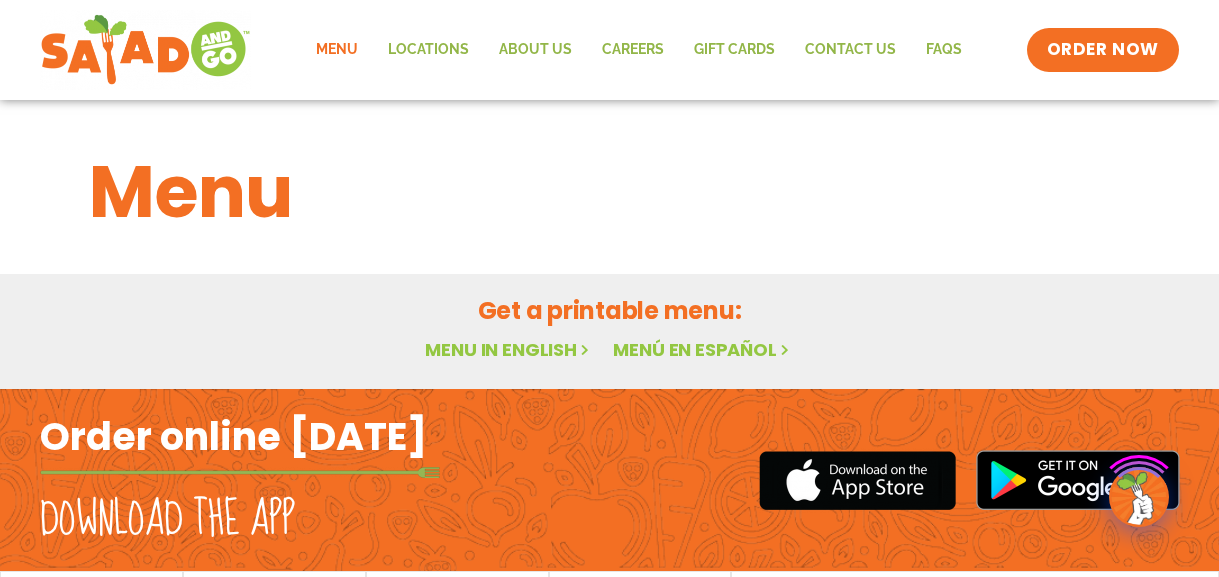 scroll, scrollTop: 0, scrollLeft: 0, axis: both 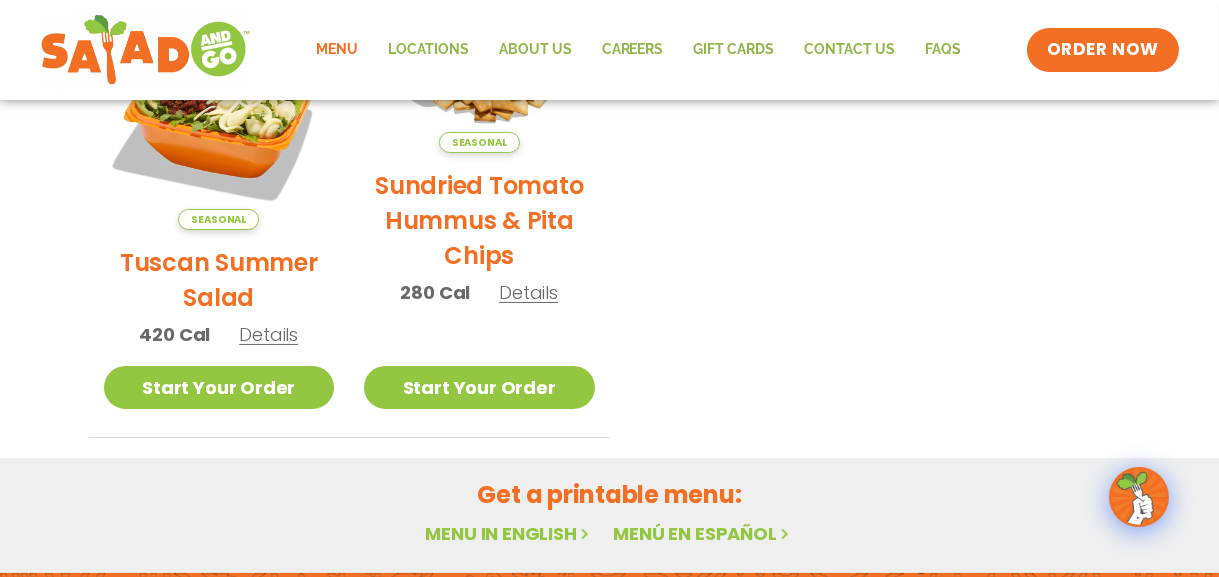 click on "Menu in English" at bounding box center [509, 533] 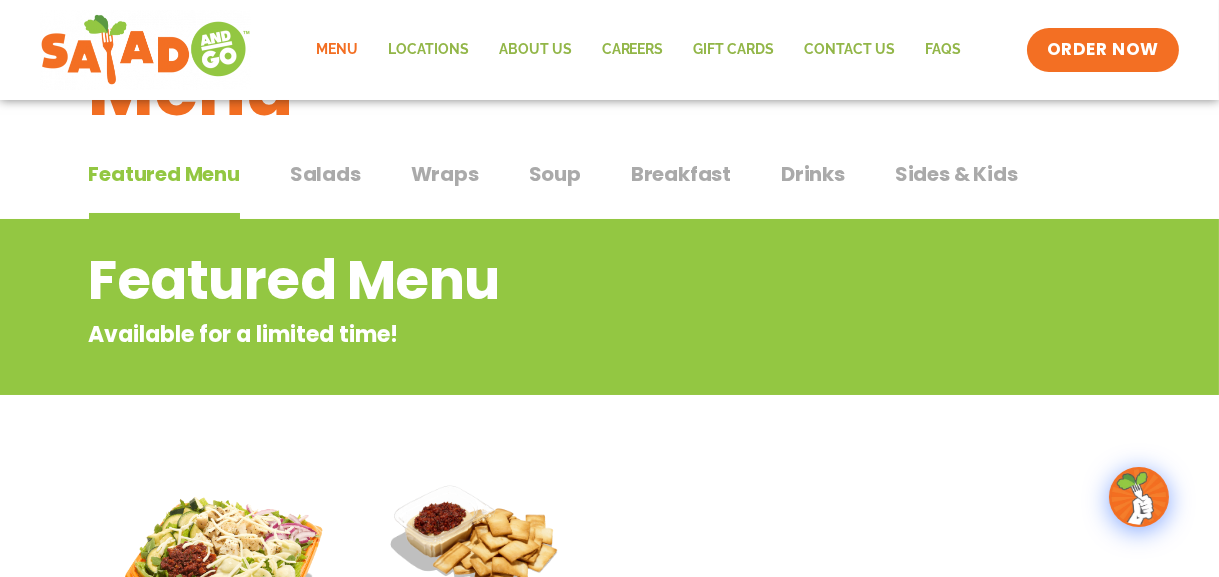 scroll, scrollTop: 0, scrollLeft: 0, axis: both 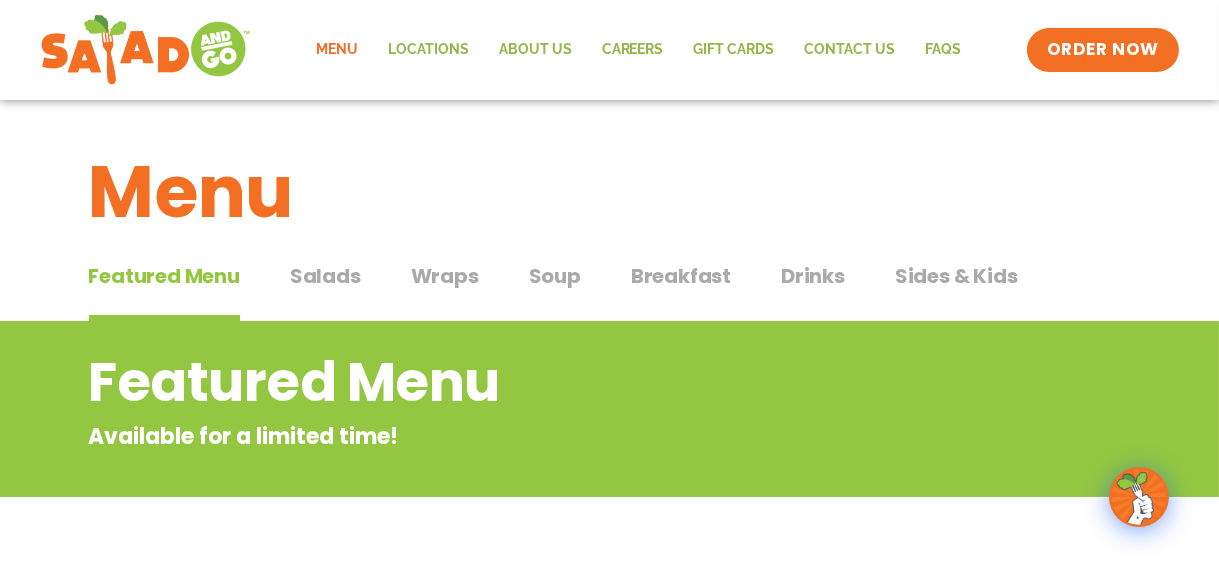 click on "Wraps" at bounding box center (445, 276) 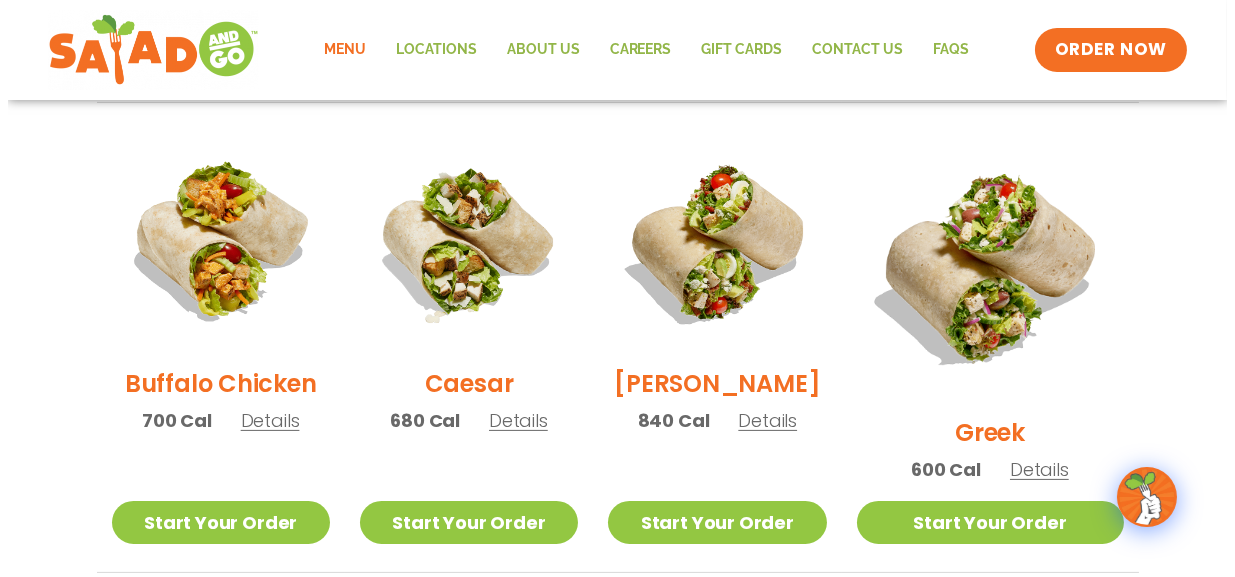 scroll, scrollTop: 1000, scrollLeft: 0, axis: vertical 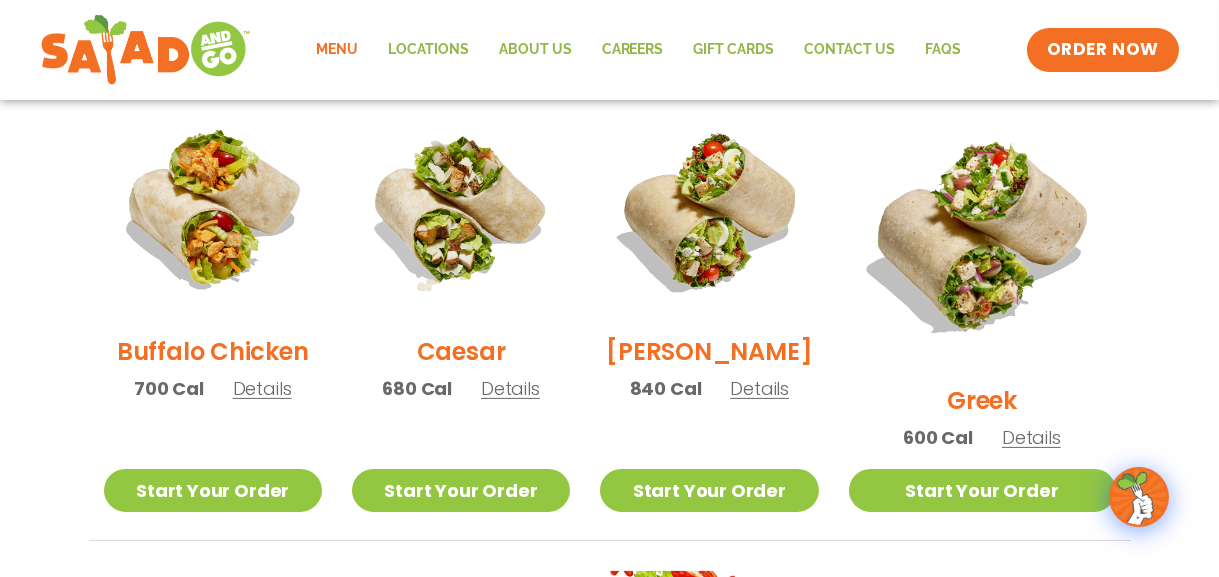 click on "Details" at bounding box center (262, 388) 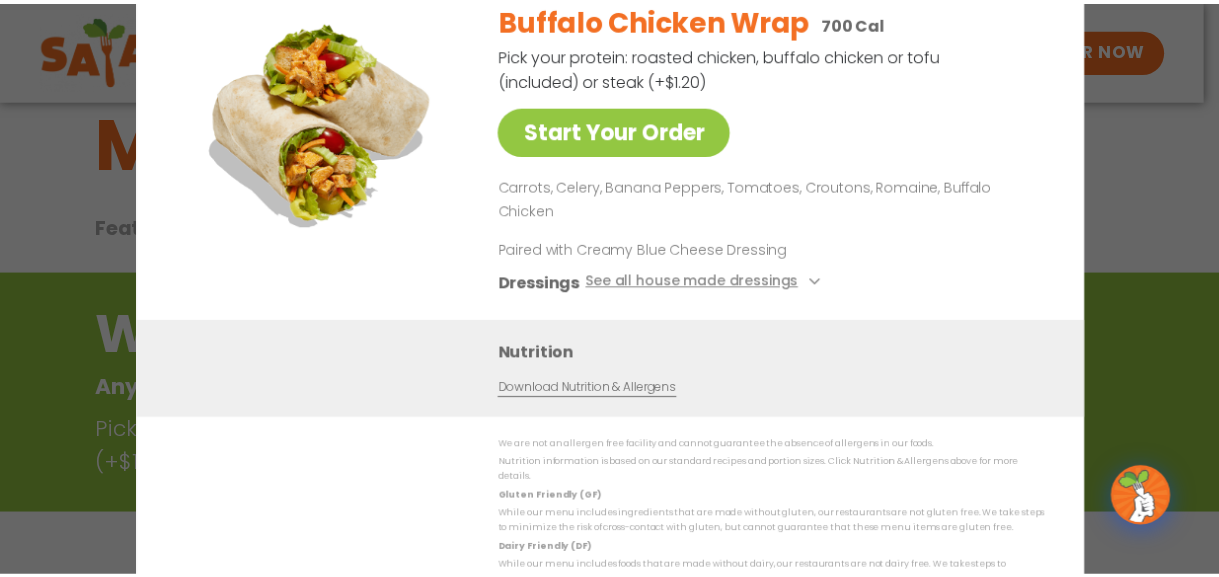 scroll, scrollTop: 0, scrollLeft: 0, axis: both 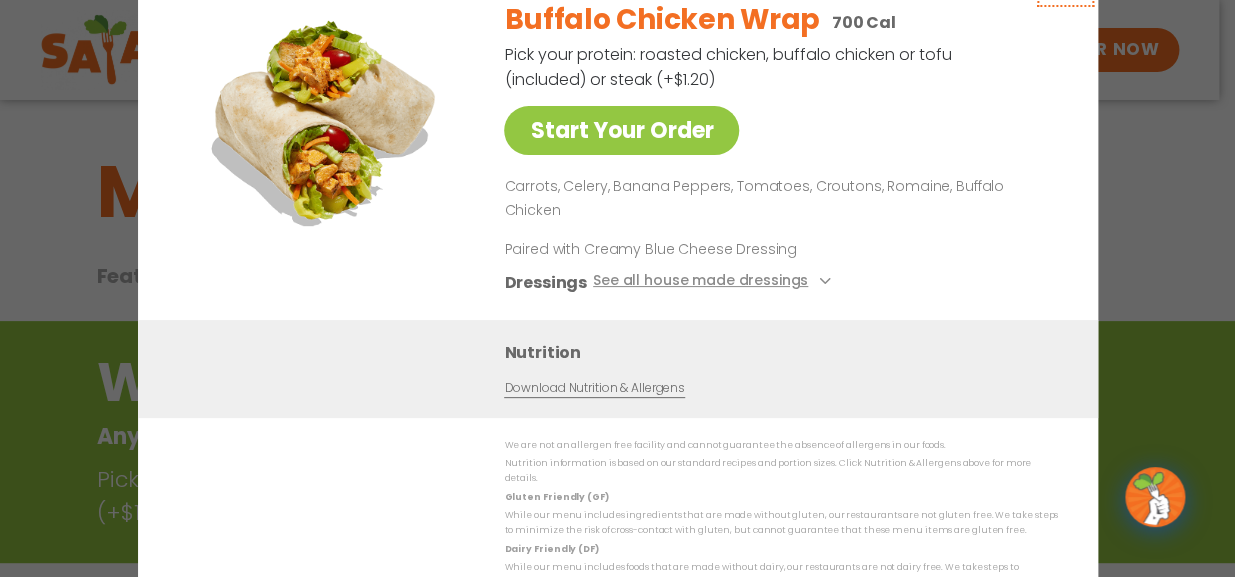 click at bounding box center [1064, -23] 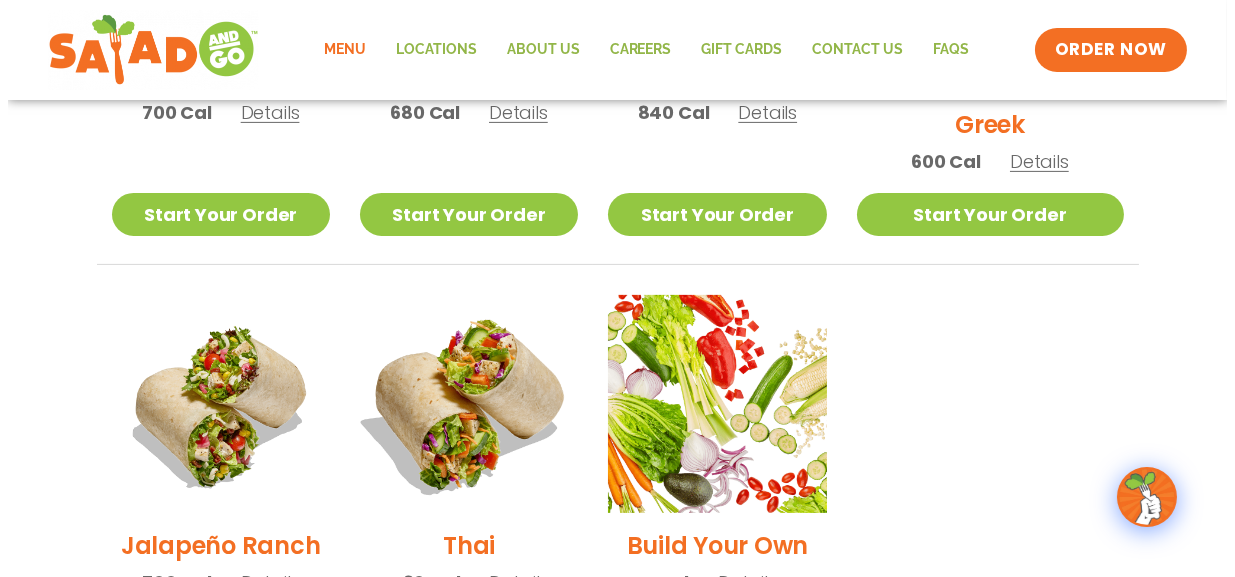 scroll, scrollTop: 1020, scrollLeft: 0, axis: vertical 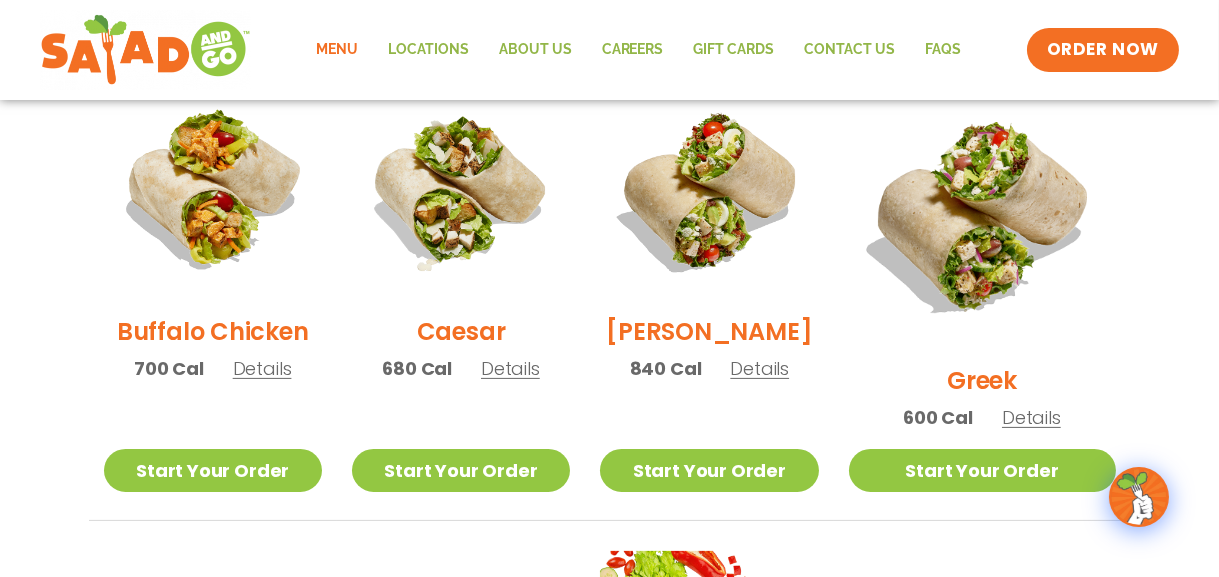 click on "Details" at bounding box center [510, 368] 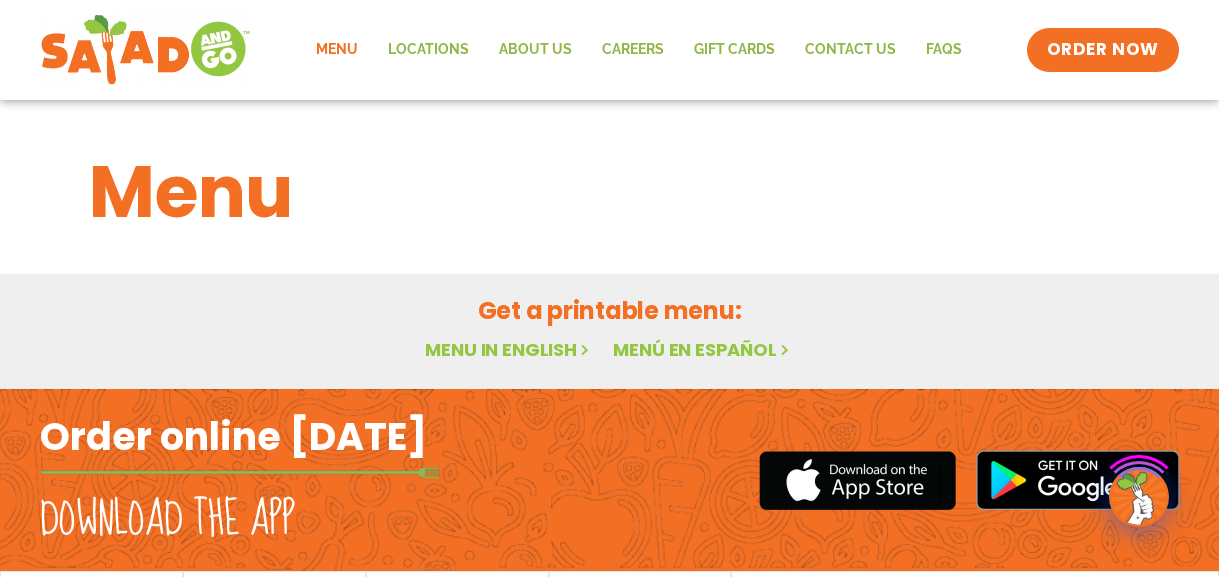 scroll, scrollTop: 0, scrollLeft: 0, axis: both 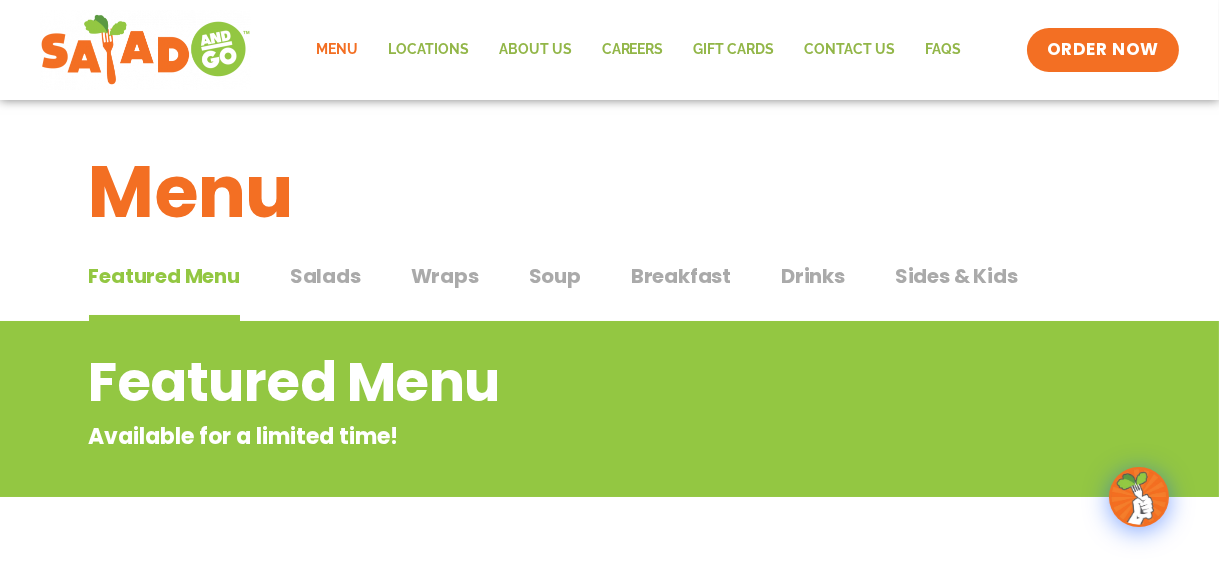 click on "Salads" at bounding box center (325, 276) 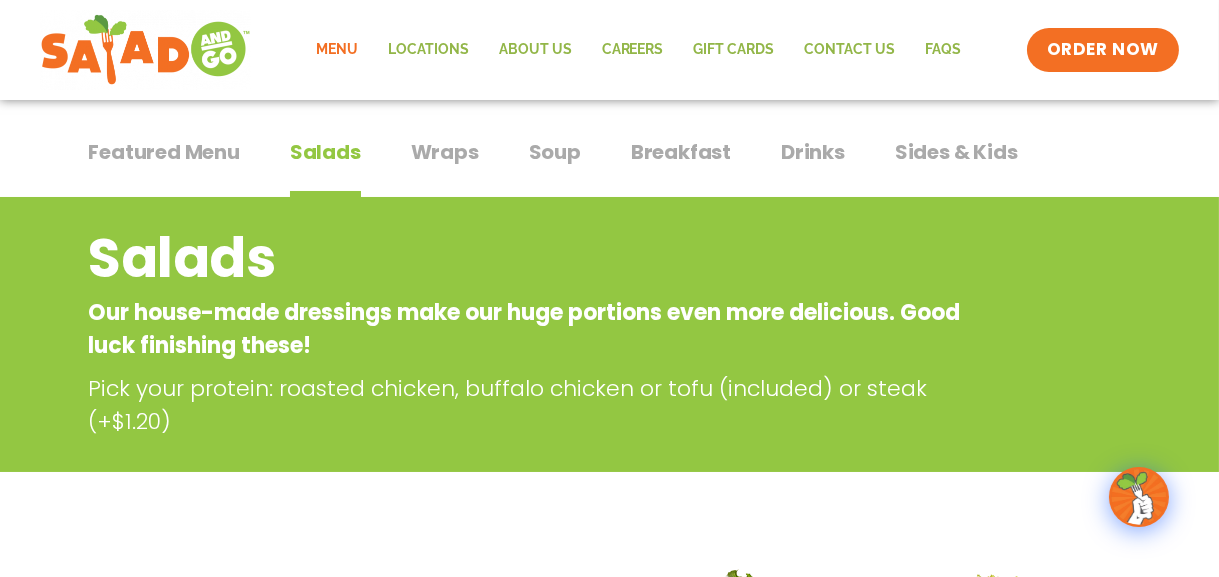scroll, scrollTop: 100, scrollLeft: 0, axis: vertical 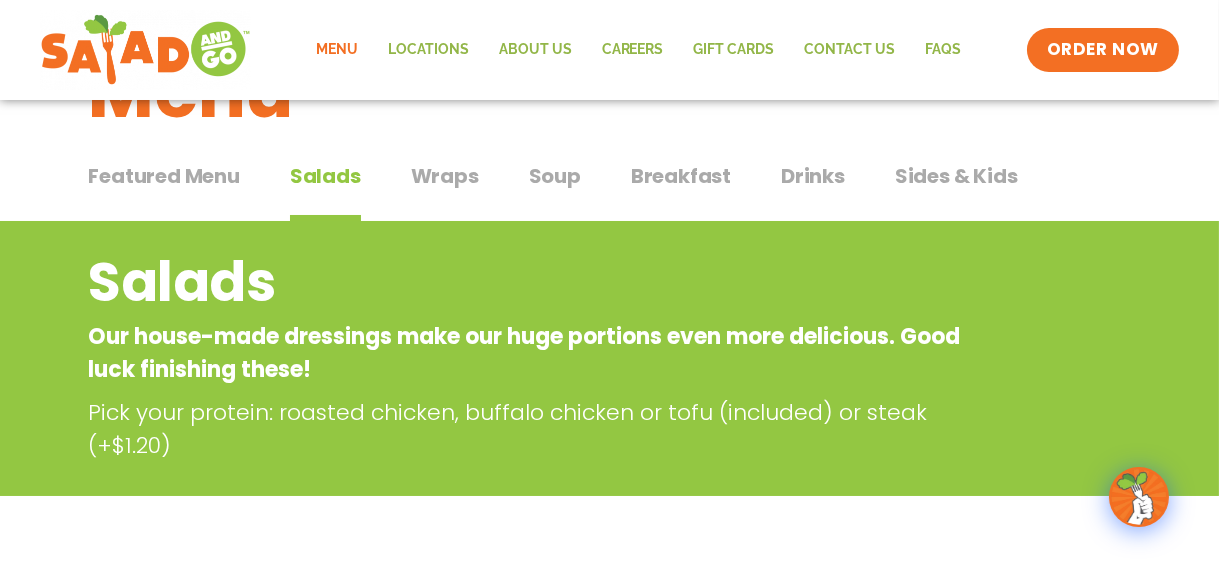 click on "Wraps" at bounding box center (445, 176) 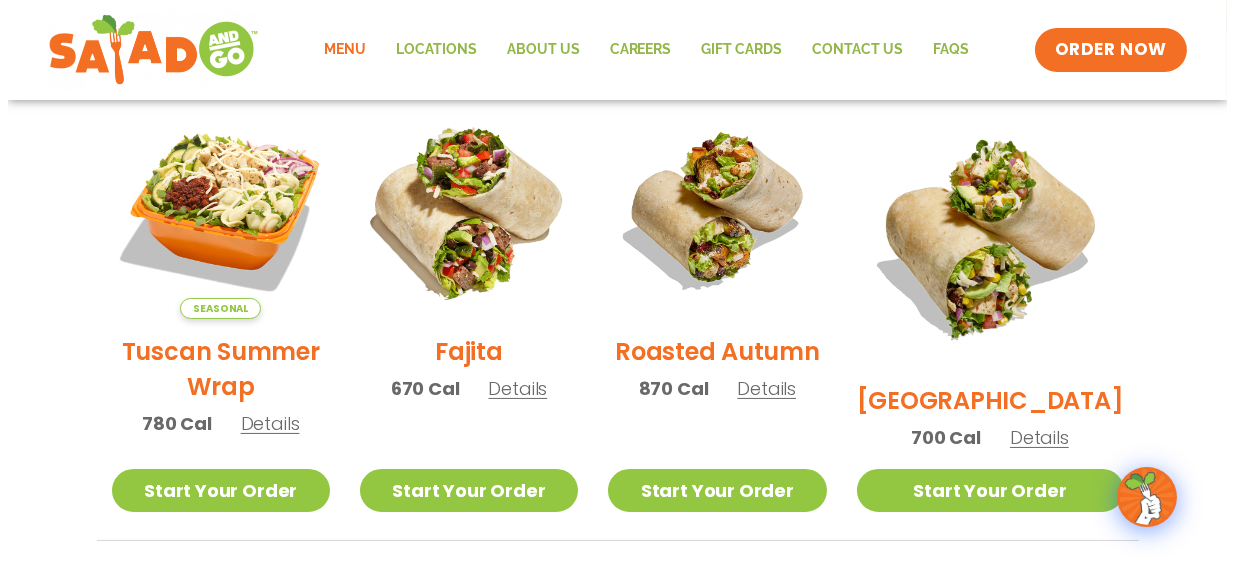 scroll, scrollTop: 500, scrollLeft: 0, axis: vertical 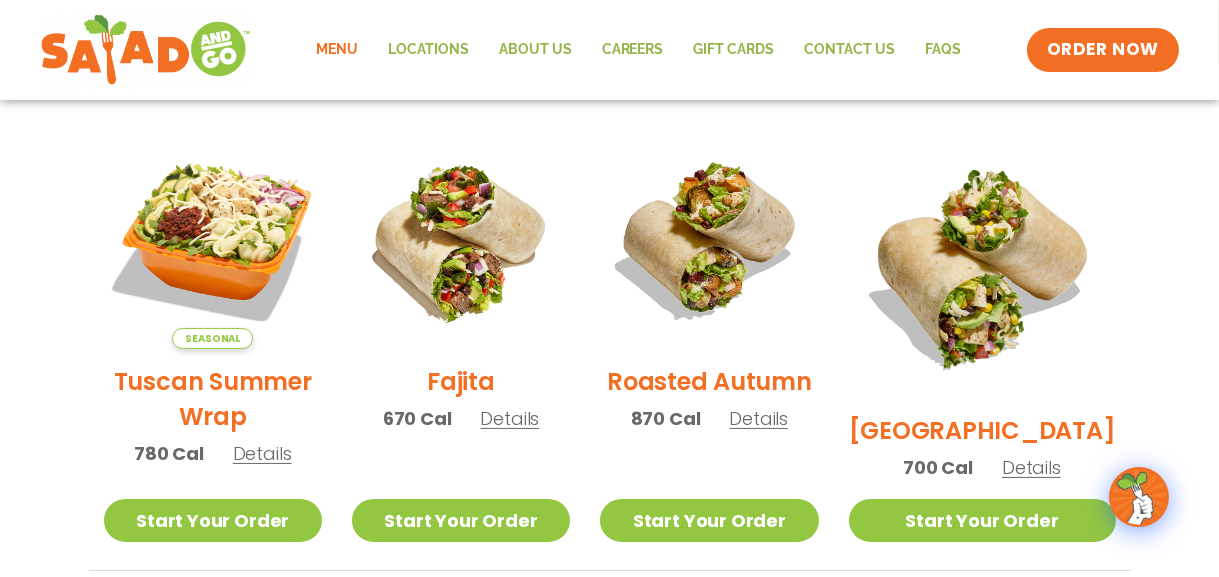 click on "Fajita" at bounding box center (461, 381) 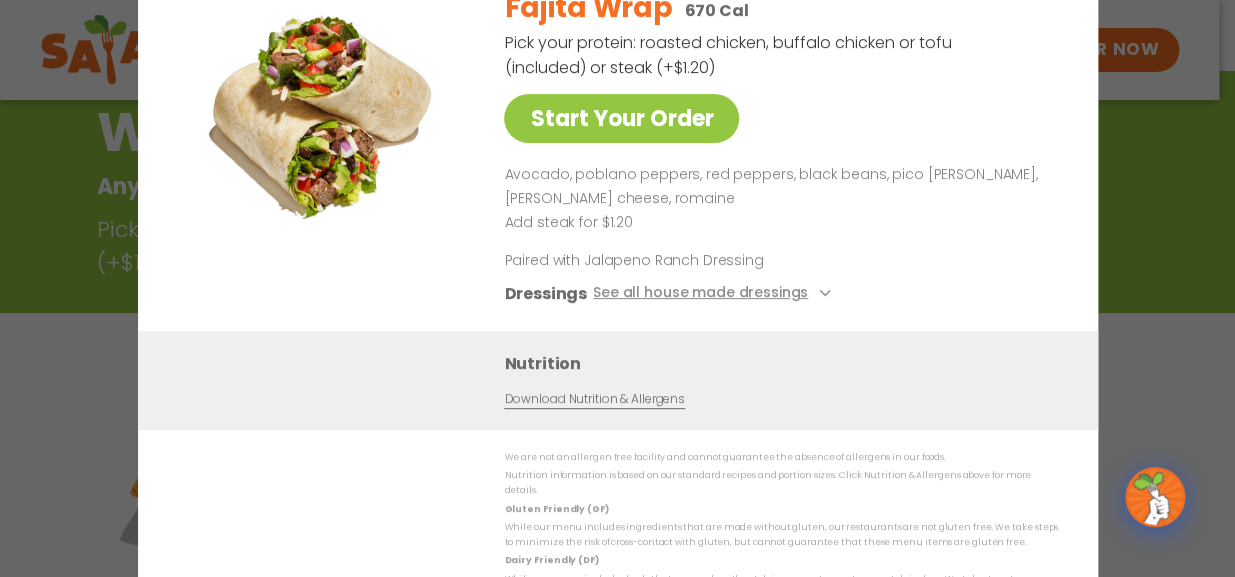 scroll, scrollTop: 100, scrollLeft: 0, axis: vertical 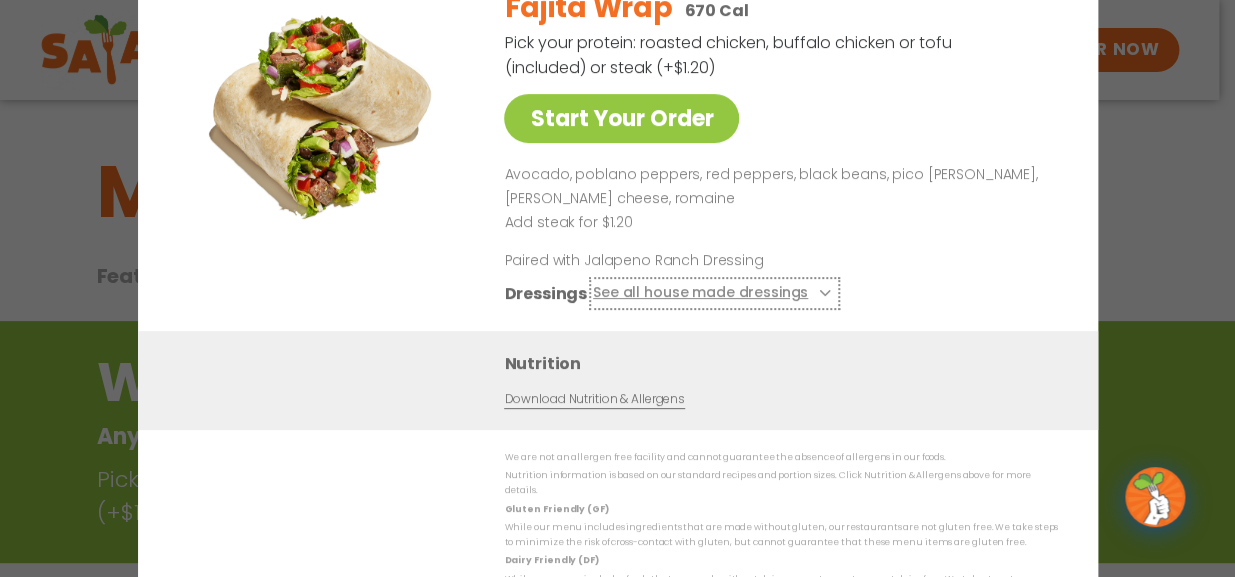 click on "See all house made dressings" at bounding box center (713, 293) 